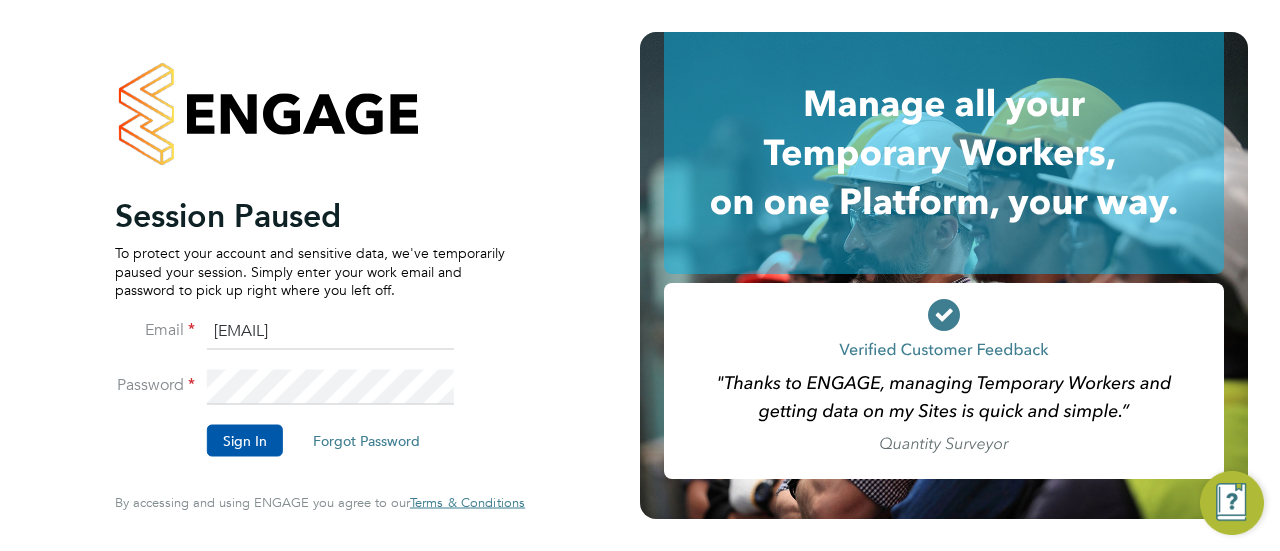 scroll, scrollTop: 0, scrollLeft: 0, axis: both 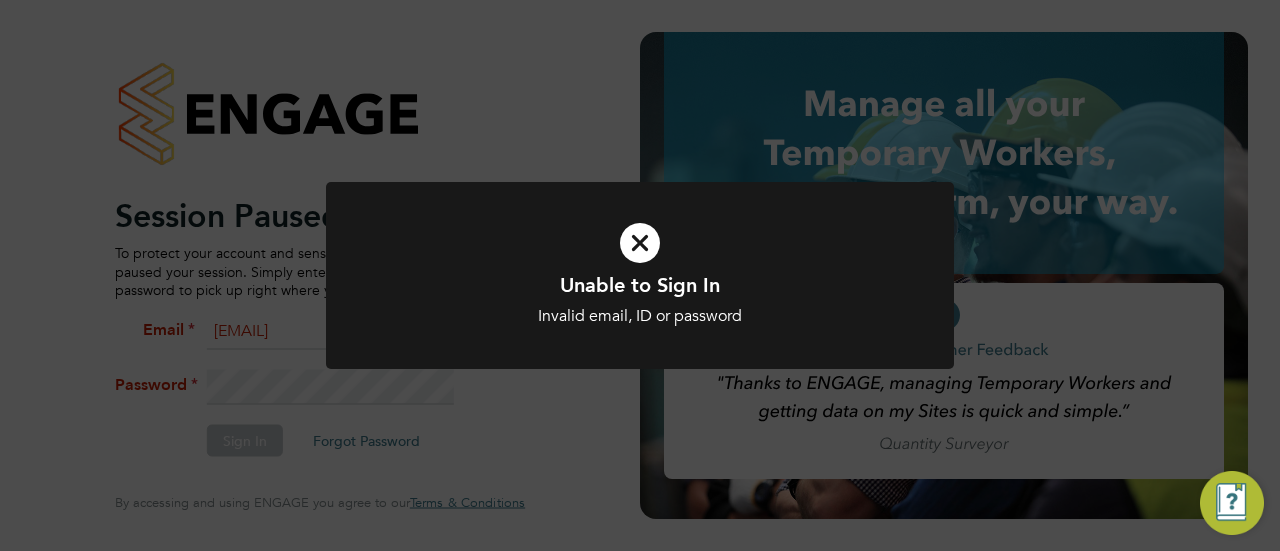 click on "Invalid email, ID or password" at bounding box center [640, 316] 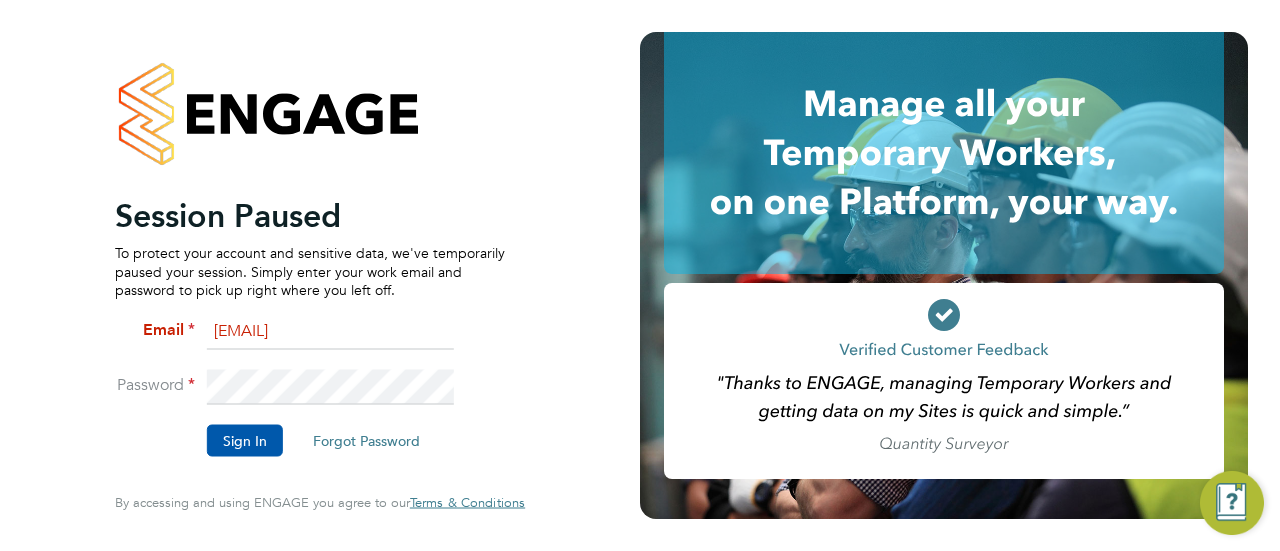 click on "Sign In" 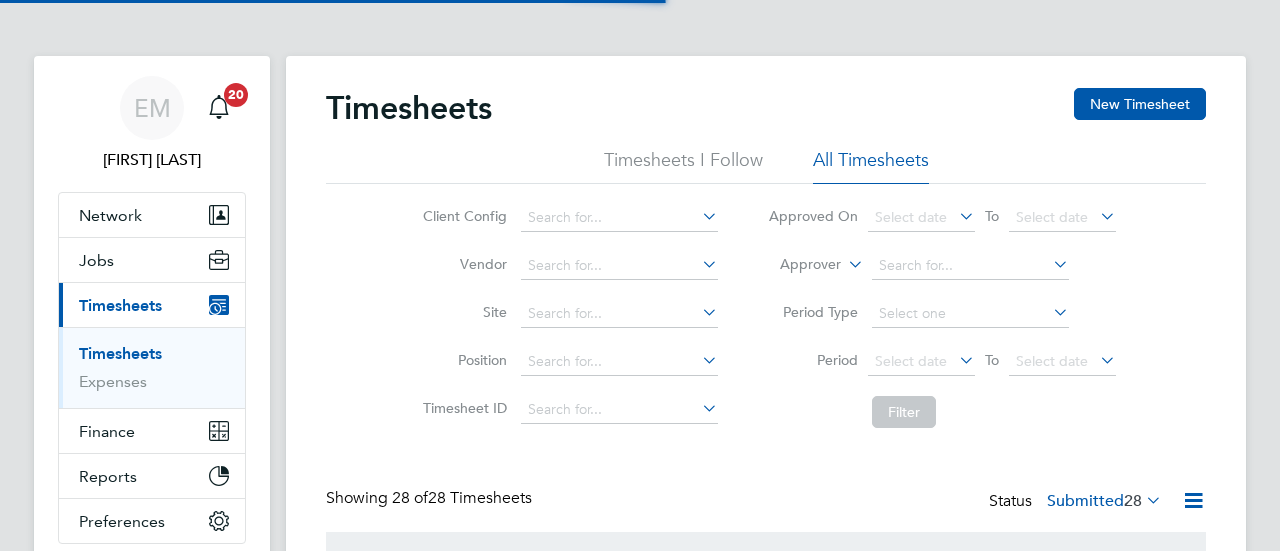 scroll, scrollTop: 0, scrollLeft: 0, axis: both 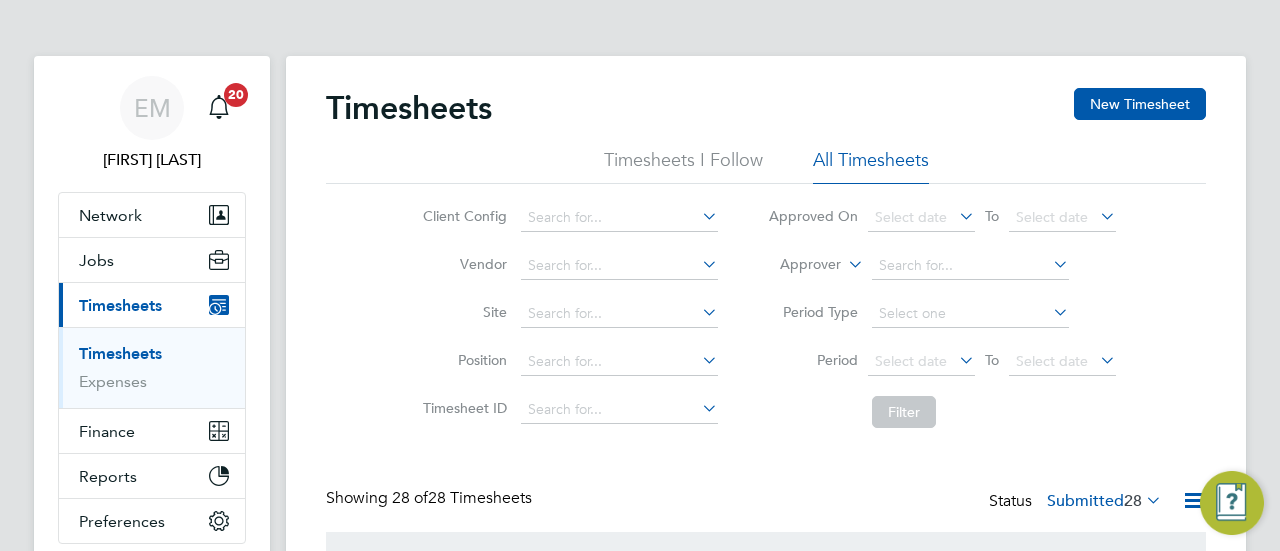 click on "Timesheets" at bounding box center (120, 353) 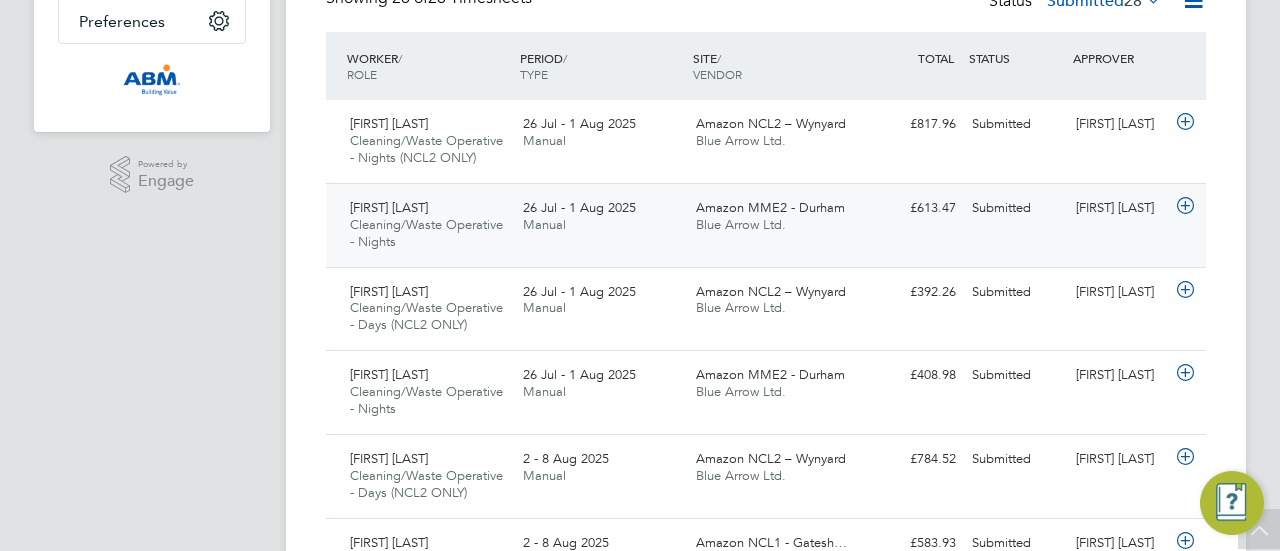 click 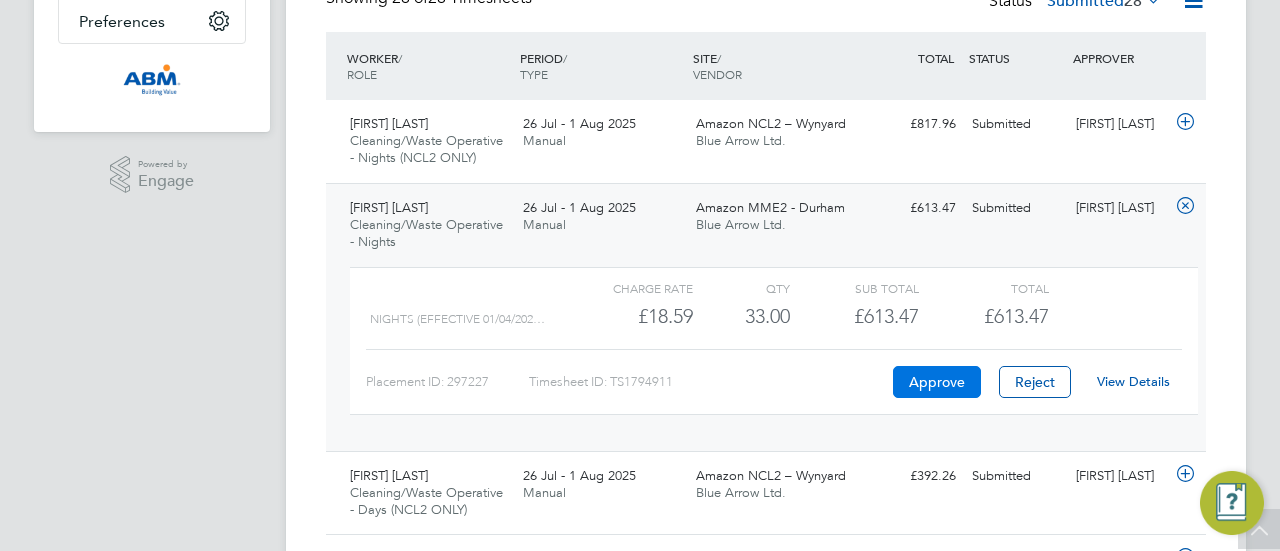 click on "Approve" 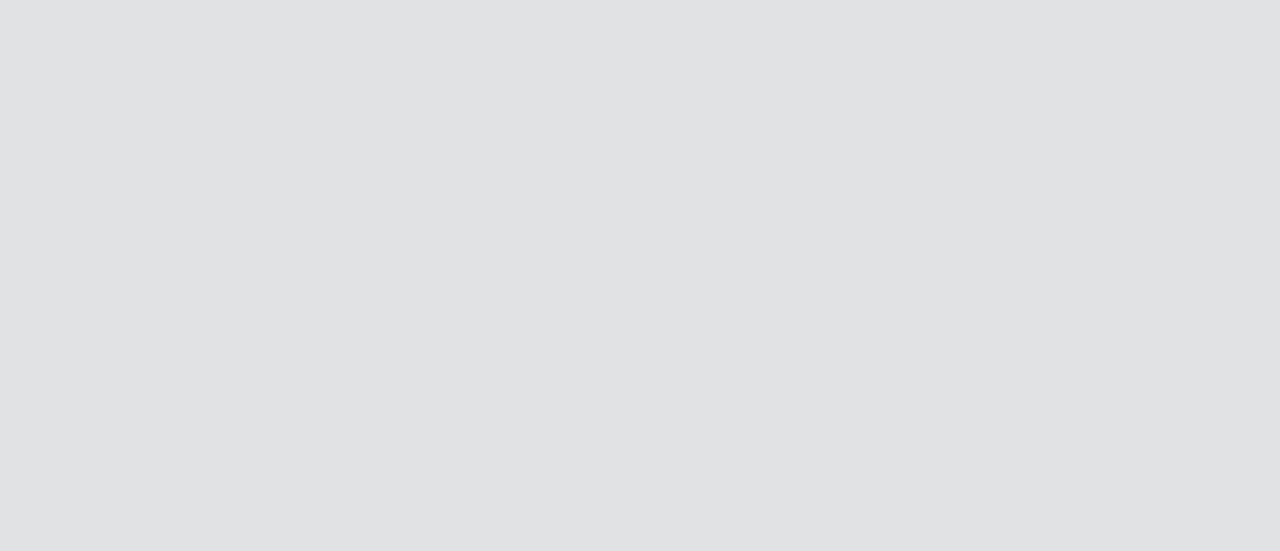 scroll, scrollTop: 0, scrollLeft: 0, axis: both 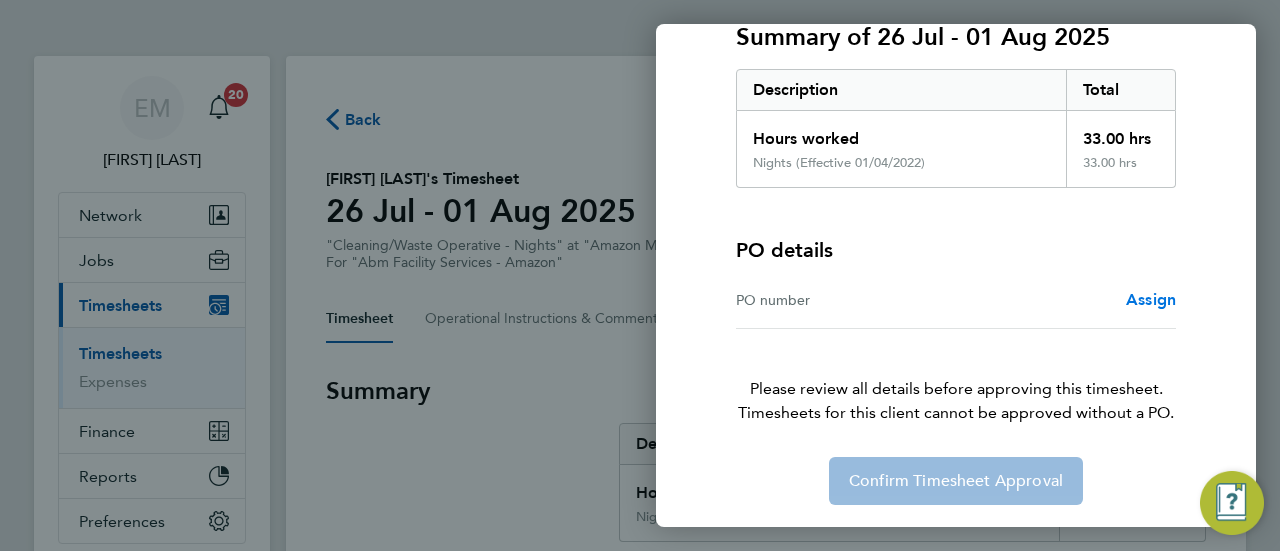 click on "Assign" at bounding box center (1151, 299) 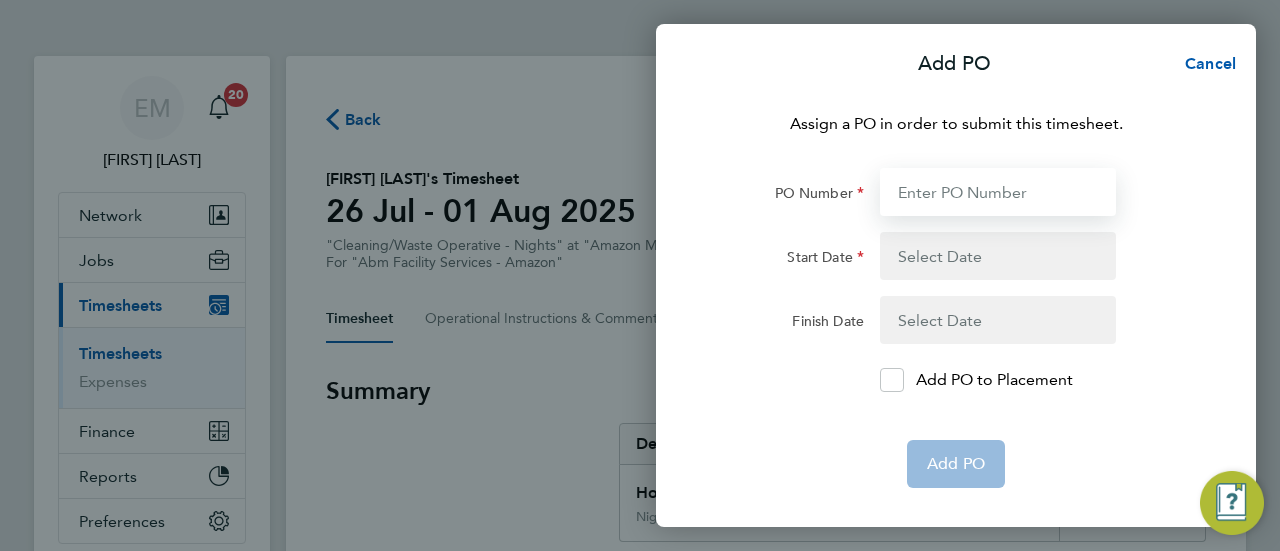 click on "PO Number" at bounding box center (998, 192) 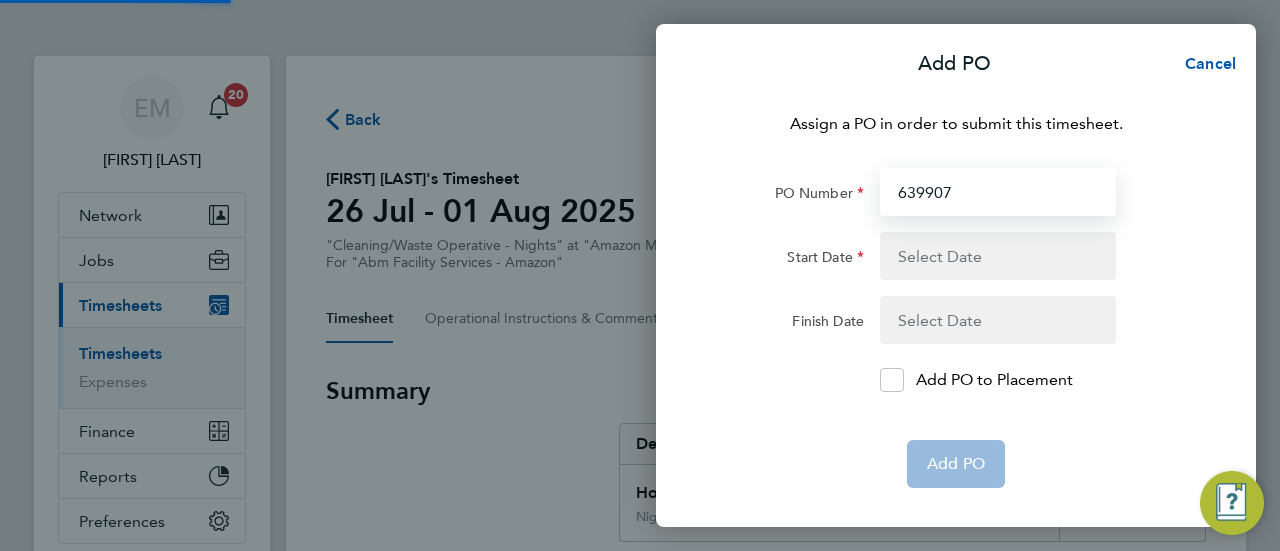 type on "639907" 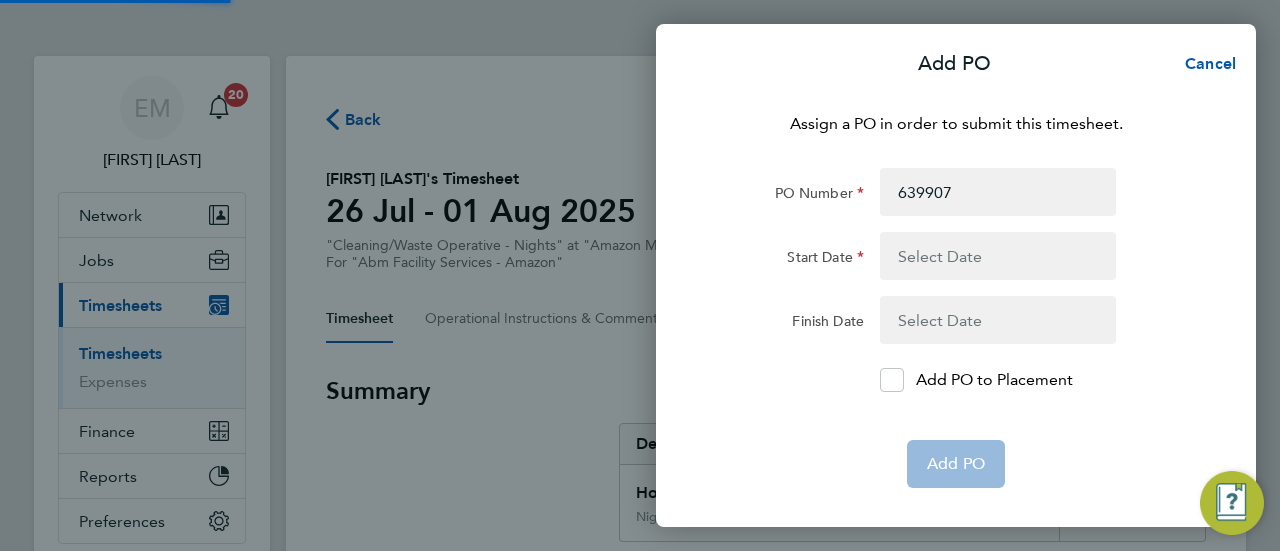 click 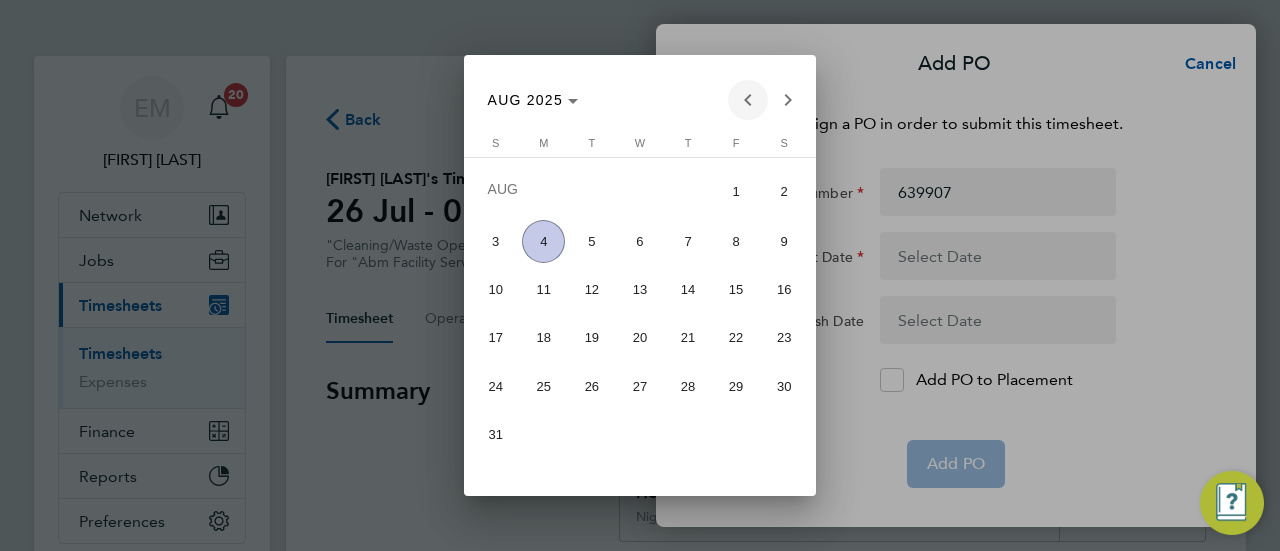 click at bounding box center [748, 100] 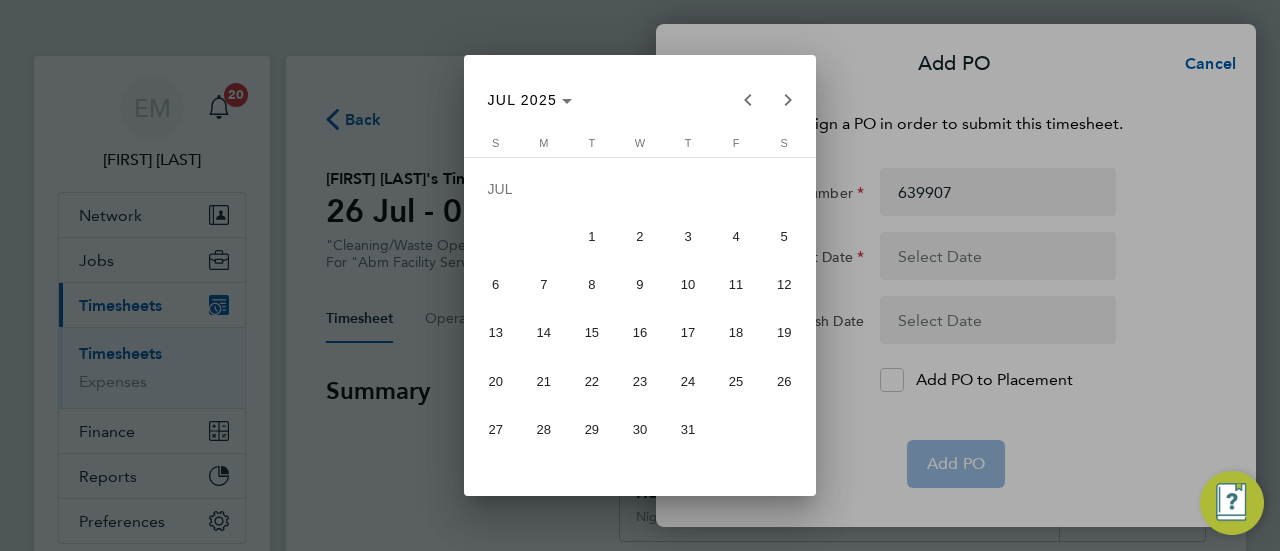 click on "26" at bounding box center (784, 380) 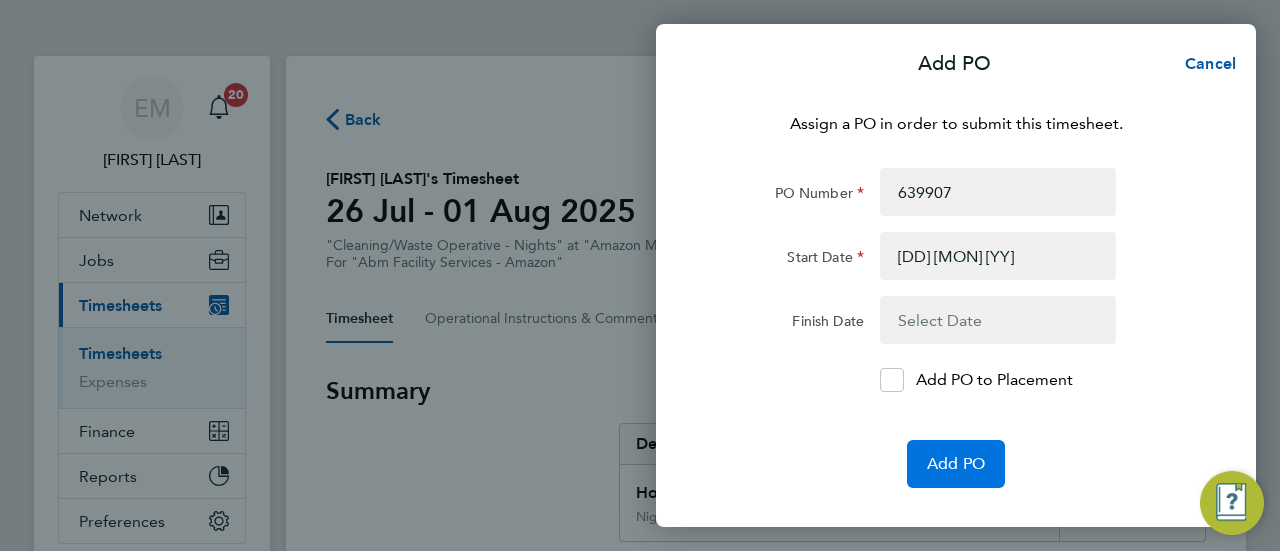 click on "Add PO" 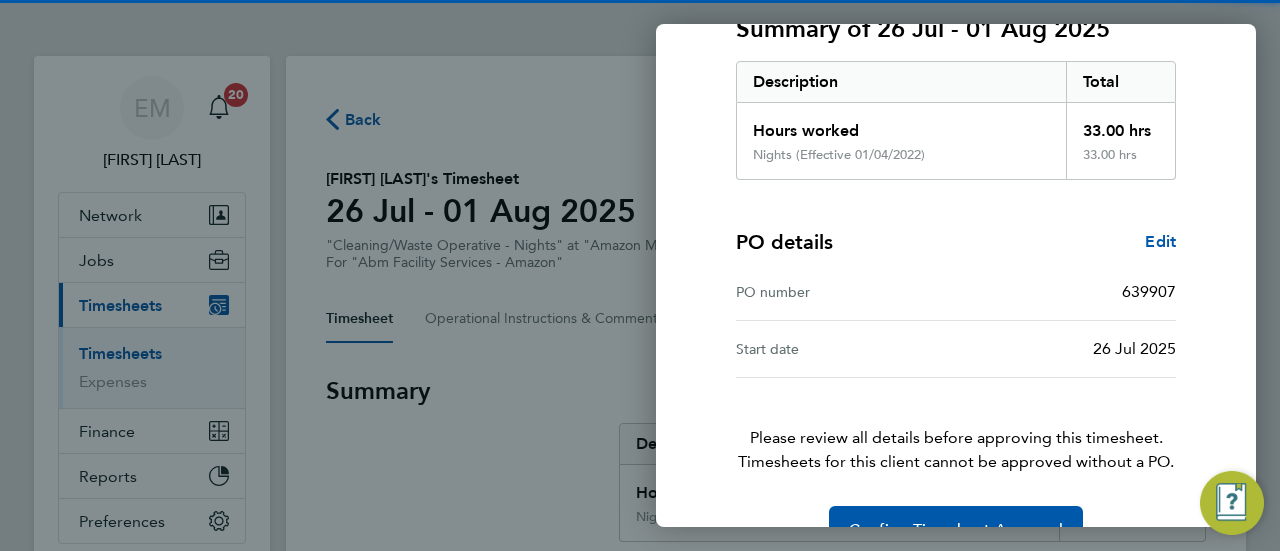 scroll, scrollTop: 348, scrollLeft: 0, axis: vertical 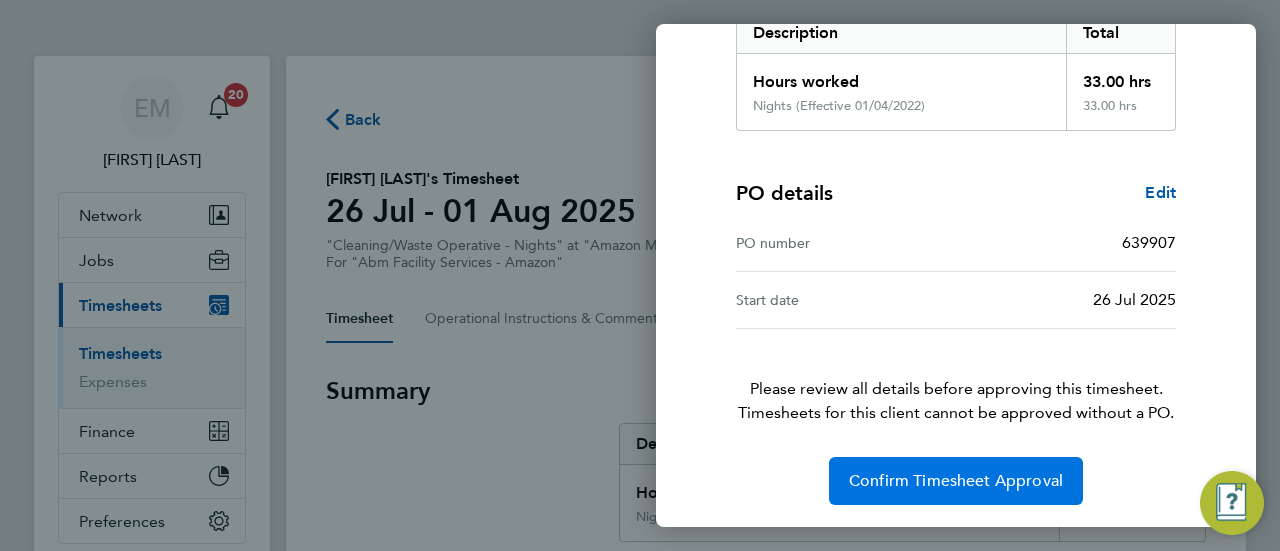 click on "Confirm Timesheet Approval" 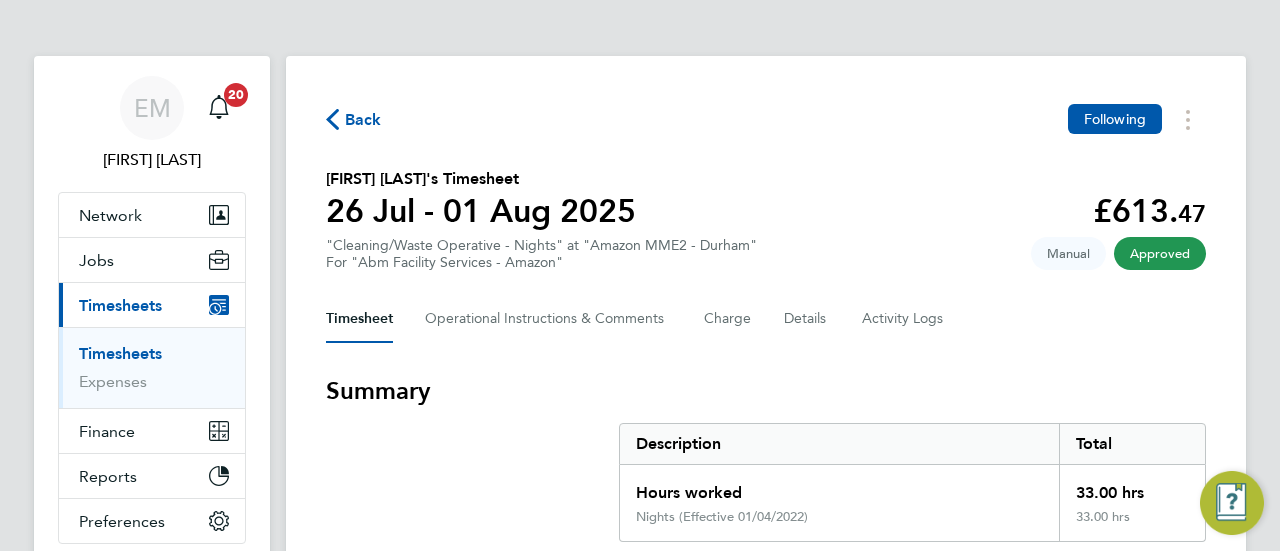 click on "Back" 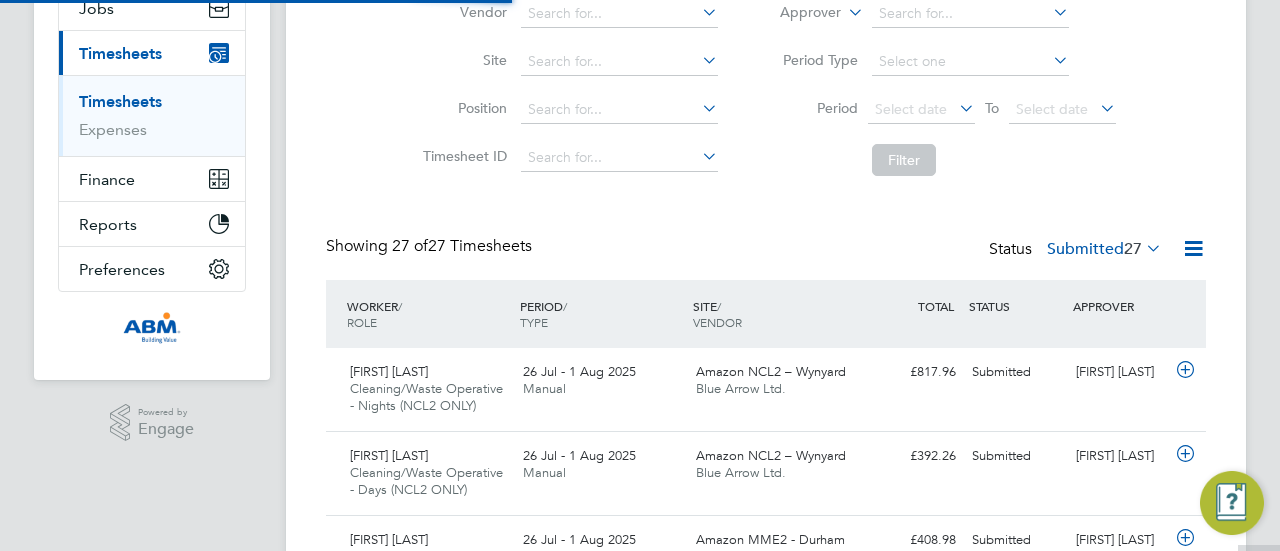 scroll, scrollTop: 309, scrollLeft: 0, axis: vertical 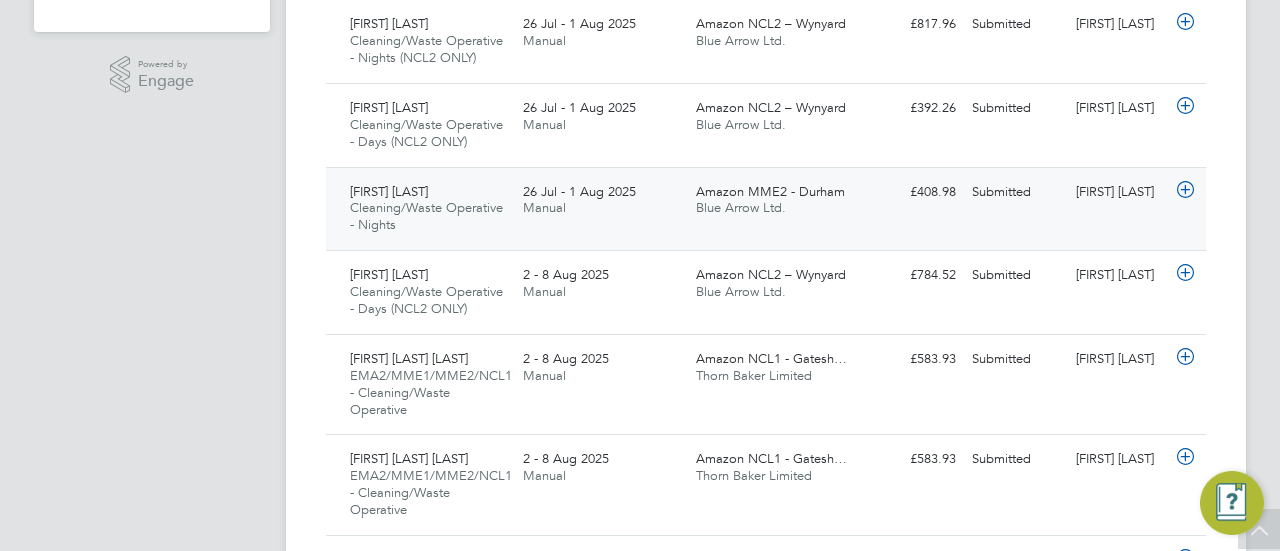 click 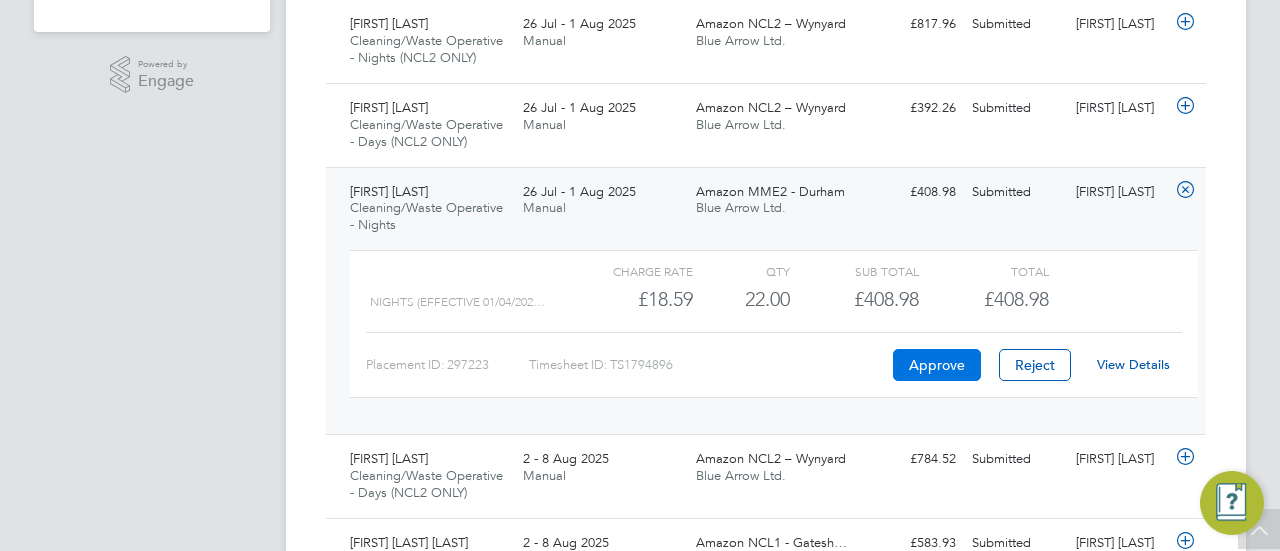 click on "Approve" 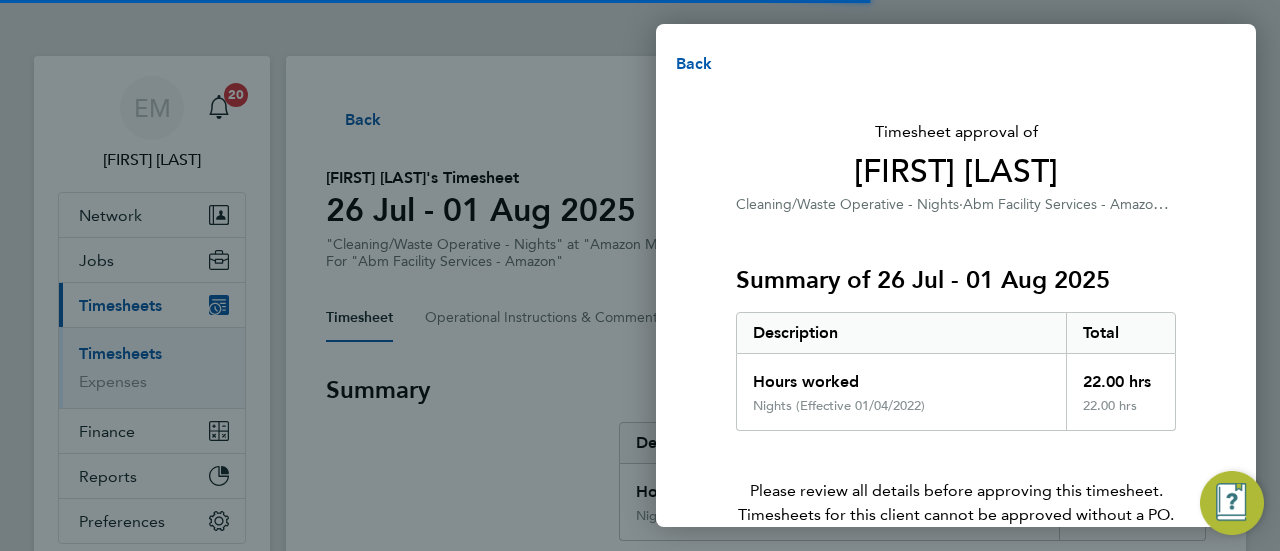scroll, scrollTop: 0, scrollLeft: 0, axis: both 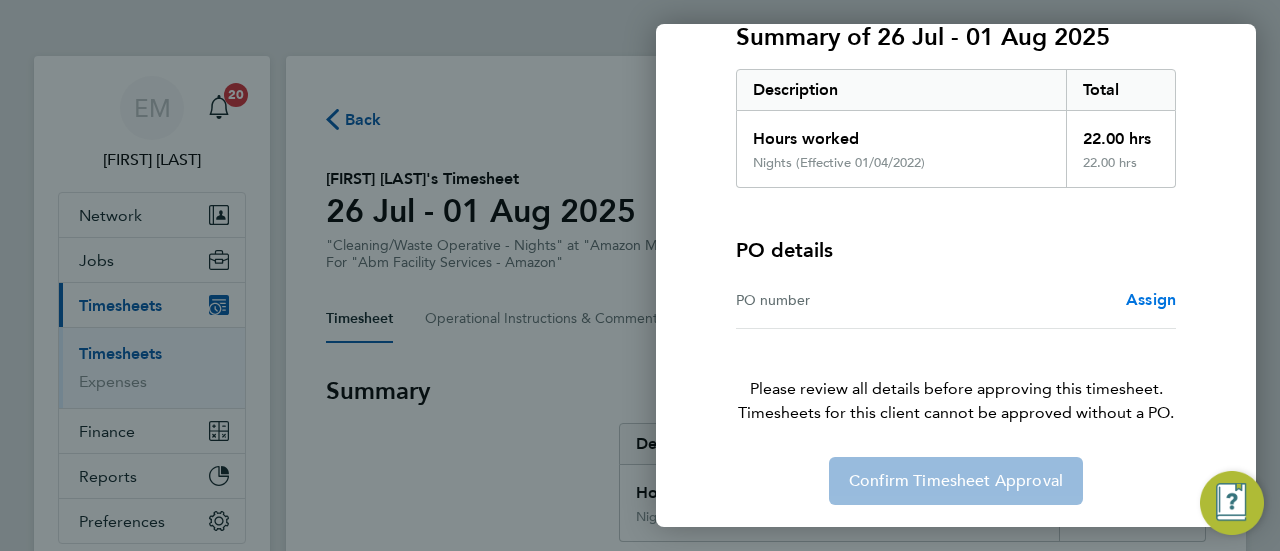 click on "Assign" at bounding box center [1151, 299] 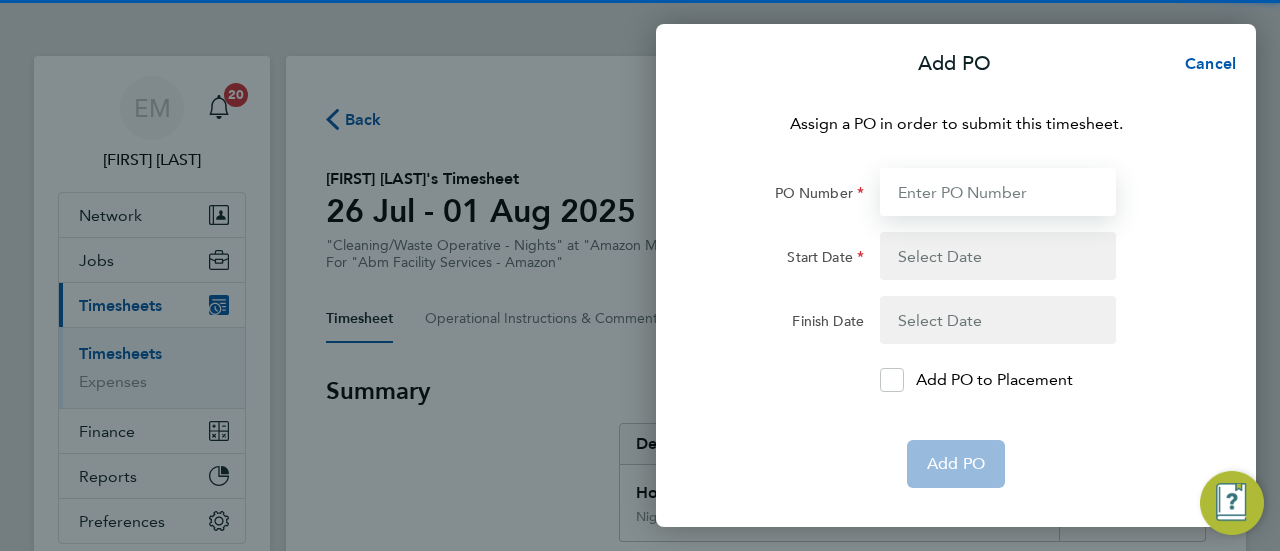 click on "PO Number" at bounding box center [998, 192] 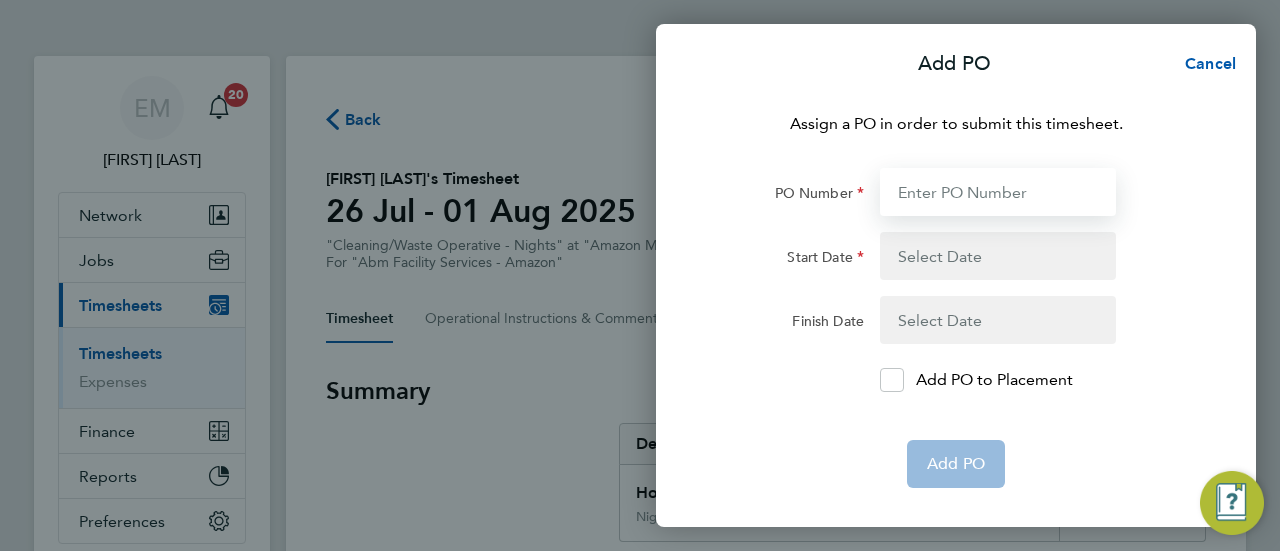 paste on "639907" 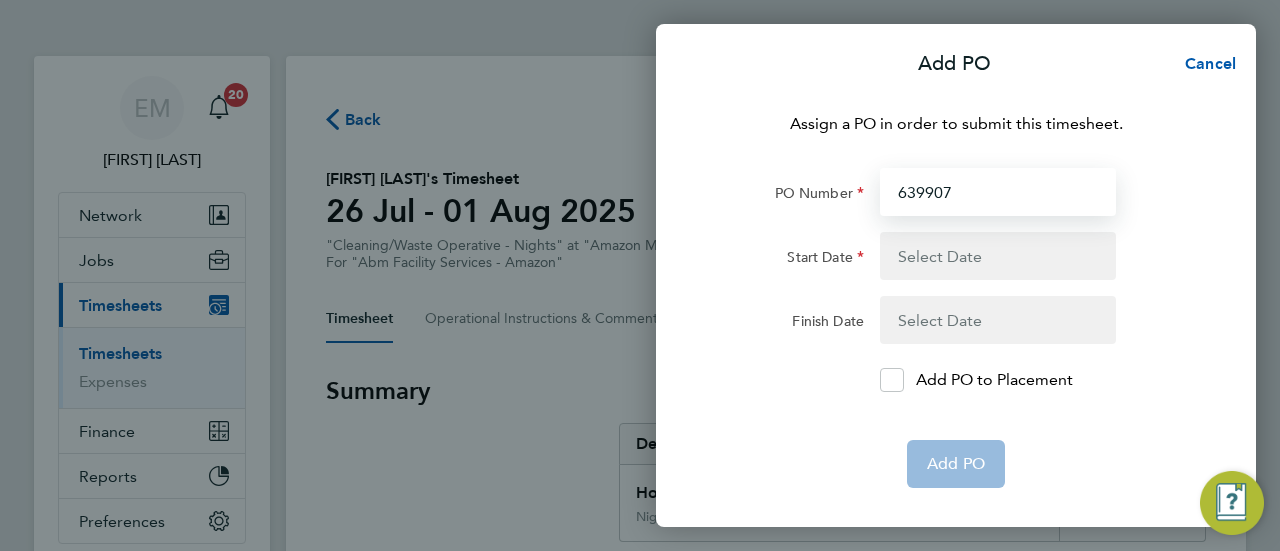 type on "[DD] [MON] [YY]" 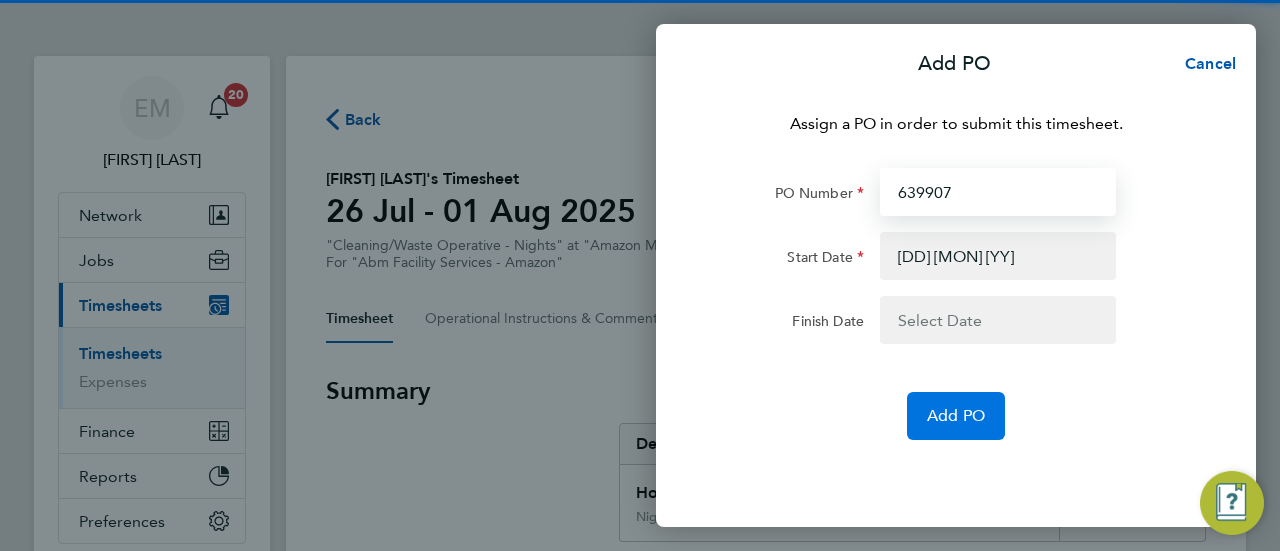 type on "639907" 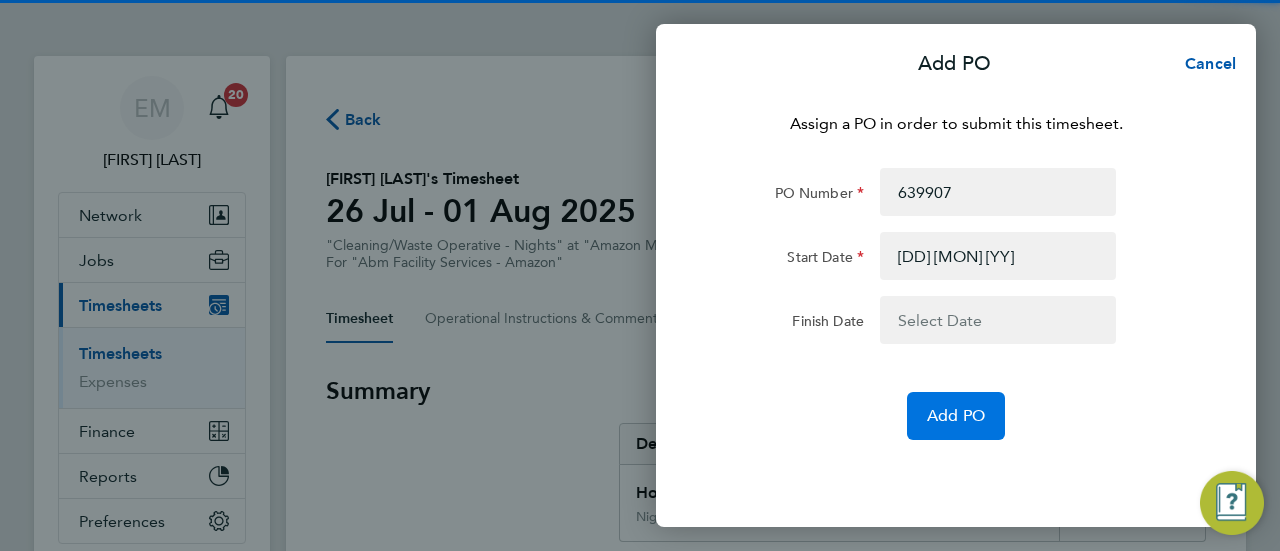 click on "Add PO" 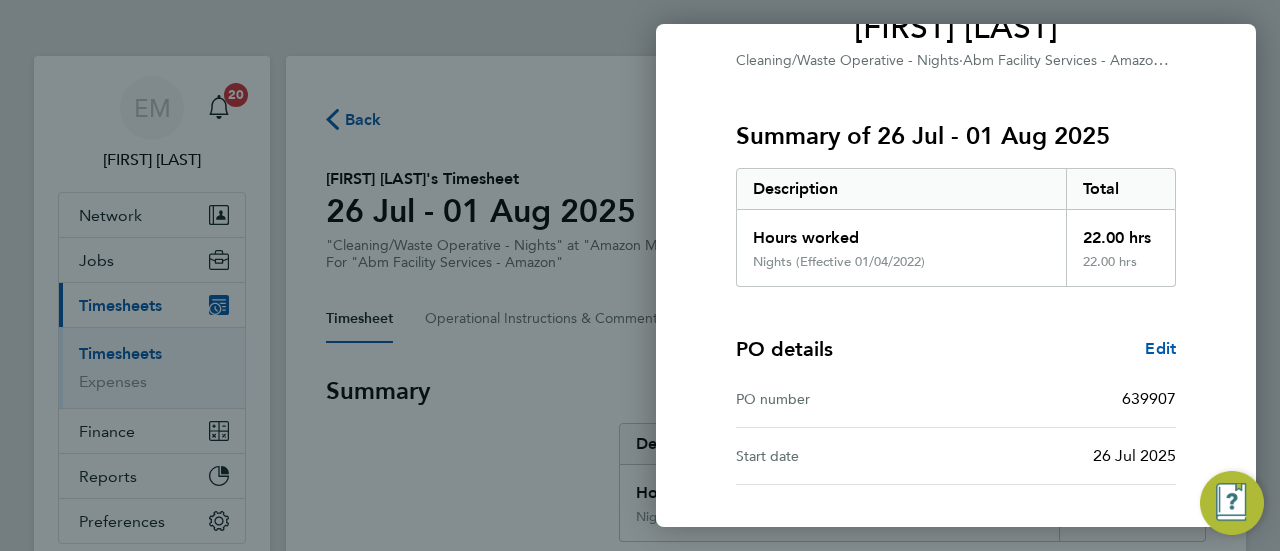 scroll, scrollTop: 348, scrollLeft: 0, axis: vertical 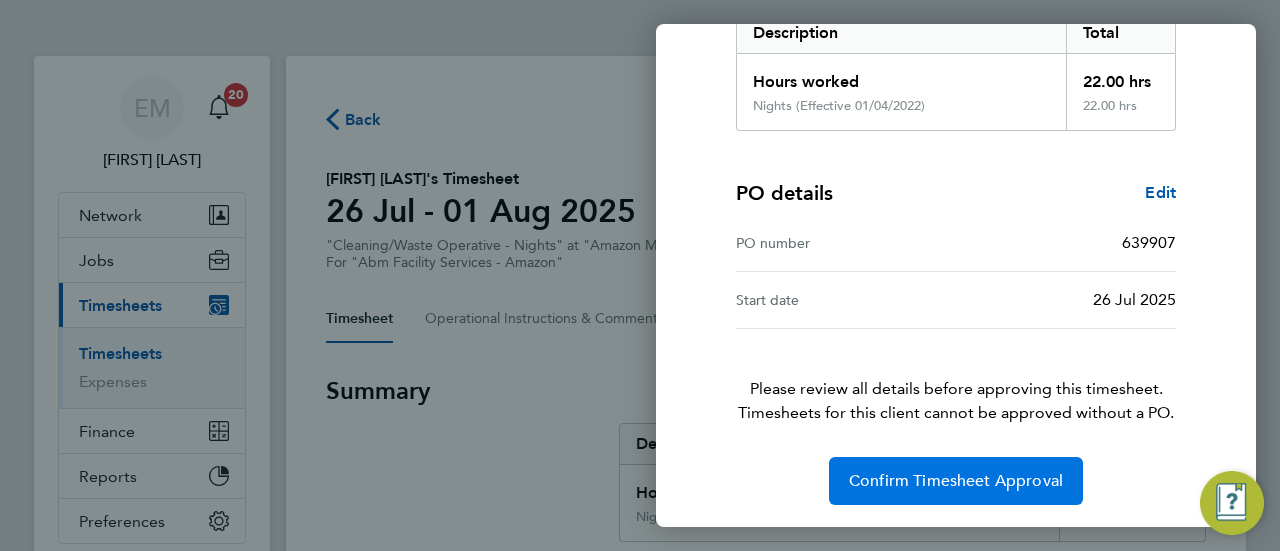 click on "Confirm Timesheet Approval" 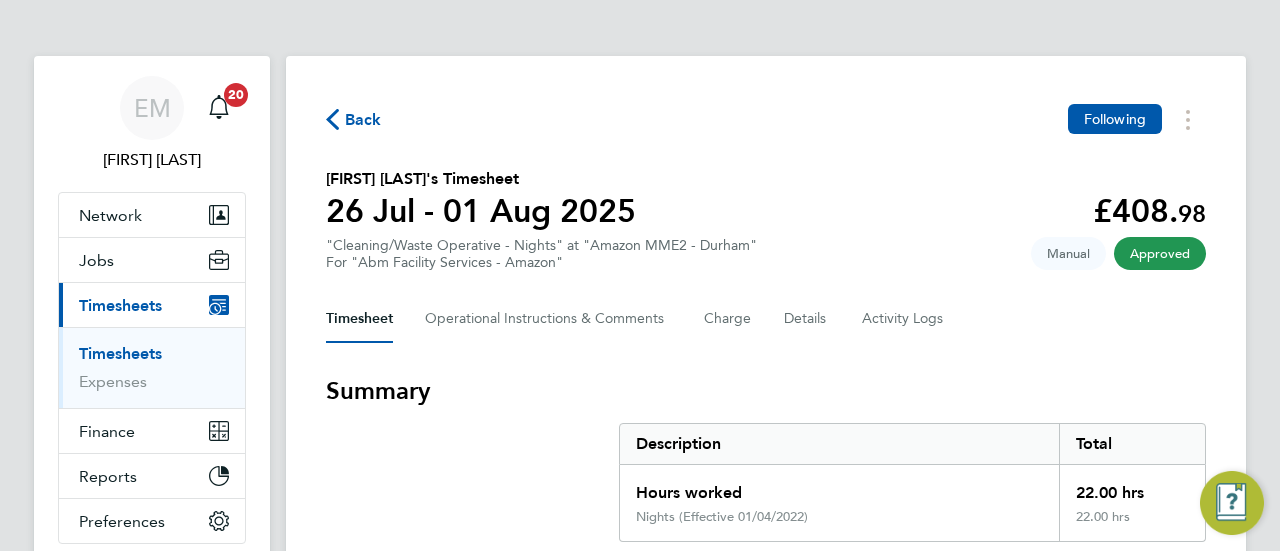 click on "Back" 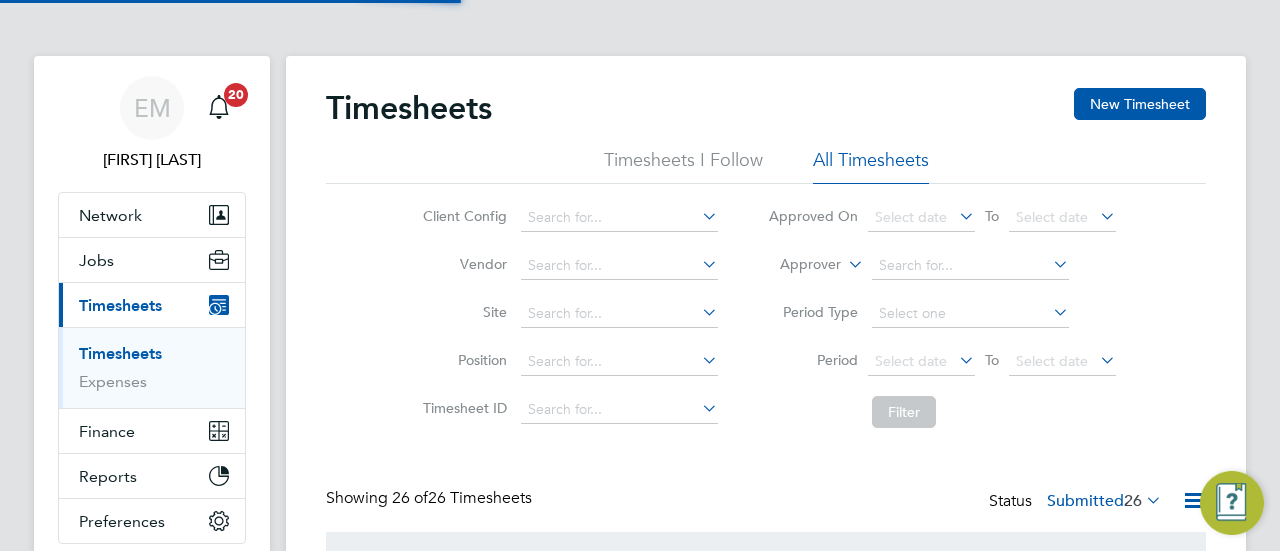 scroll, scrollTop: 10, scrollLeft: 10, axis: both 